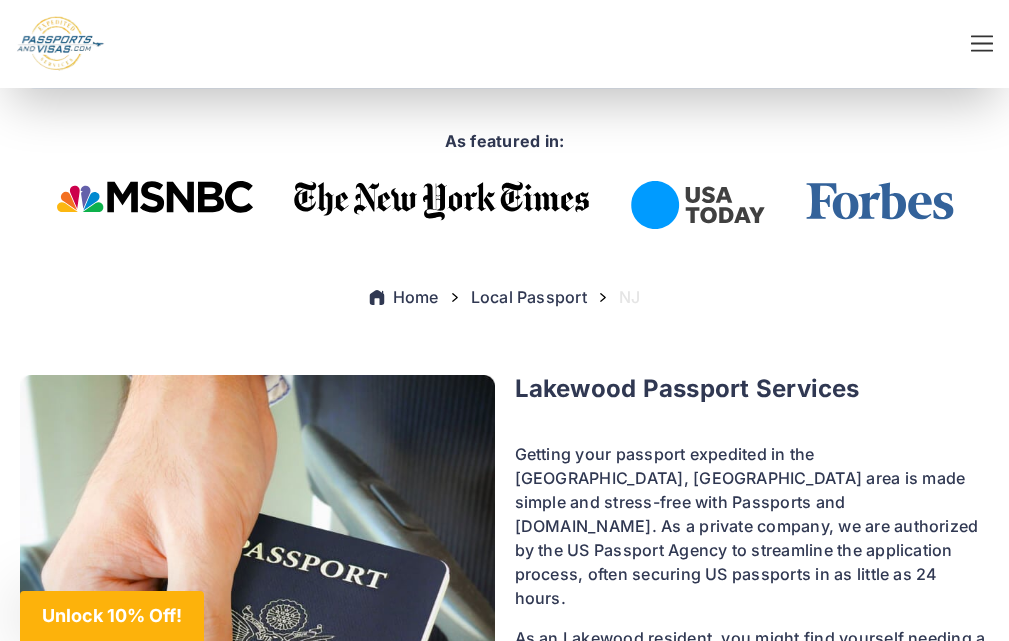 scroll, scrollTop: 1200, scrollLeft: 0, axis: vertical 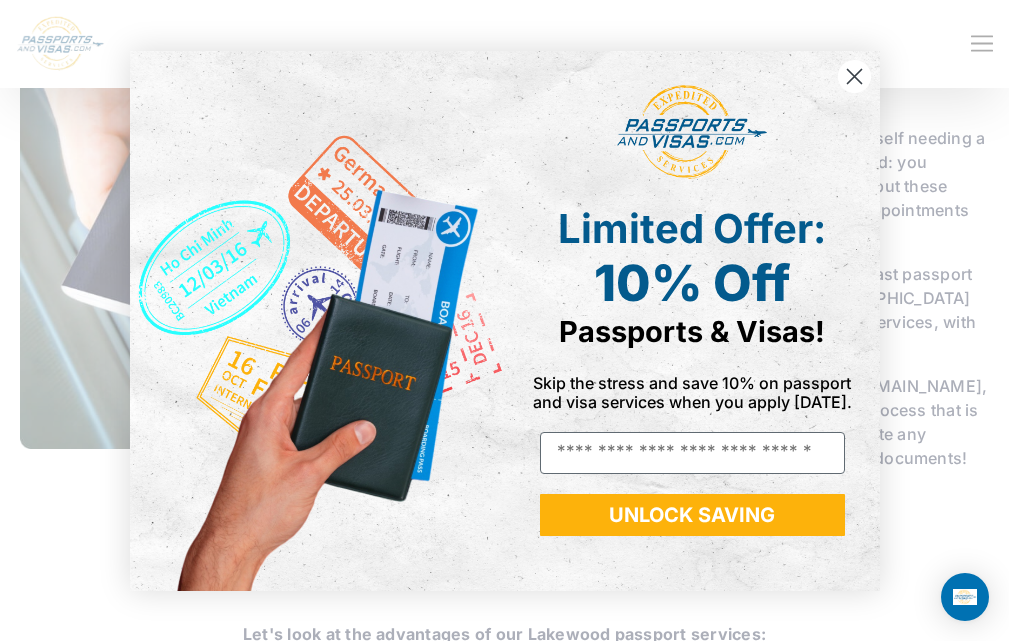 click 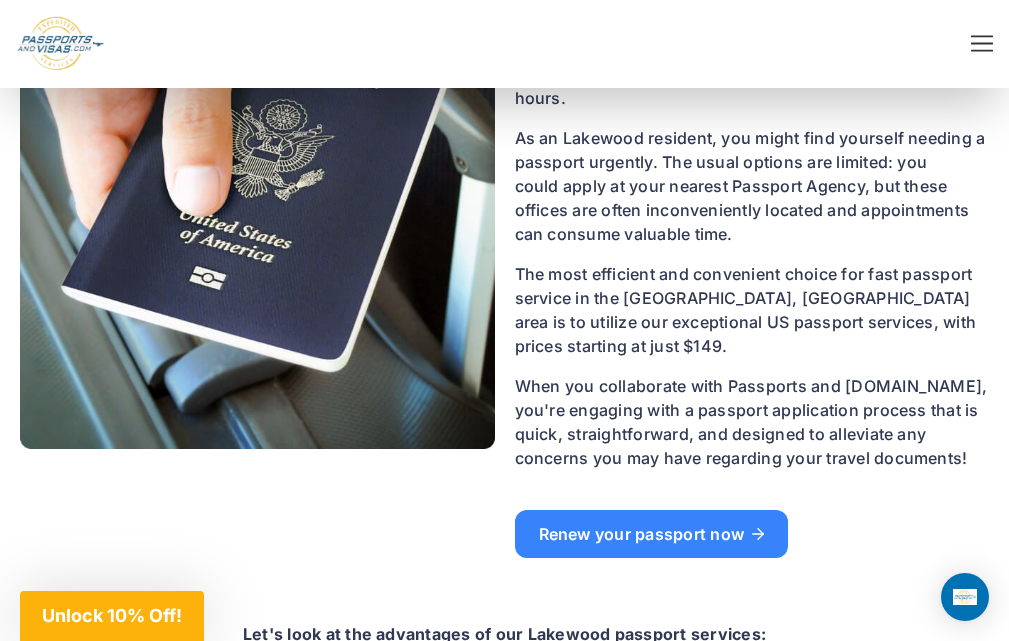 scroll, scrollTop: 1978, scrollLeft: 0, axis: vertical 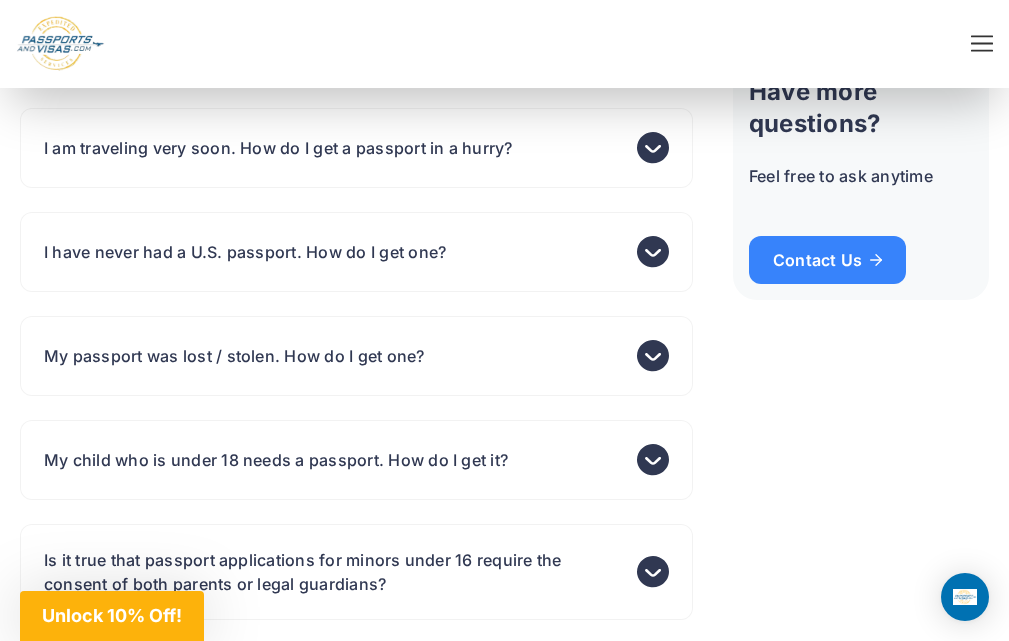click on "Passports
Passport
Get started
Passport Renewal" at bounding box center (0, 0) 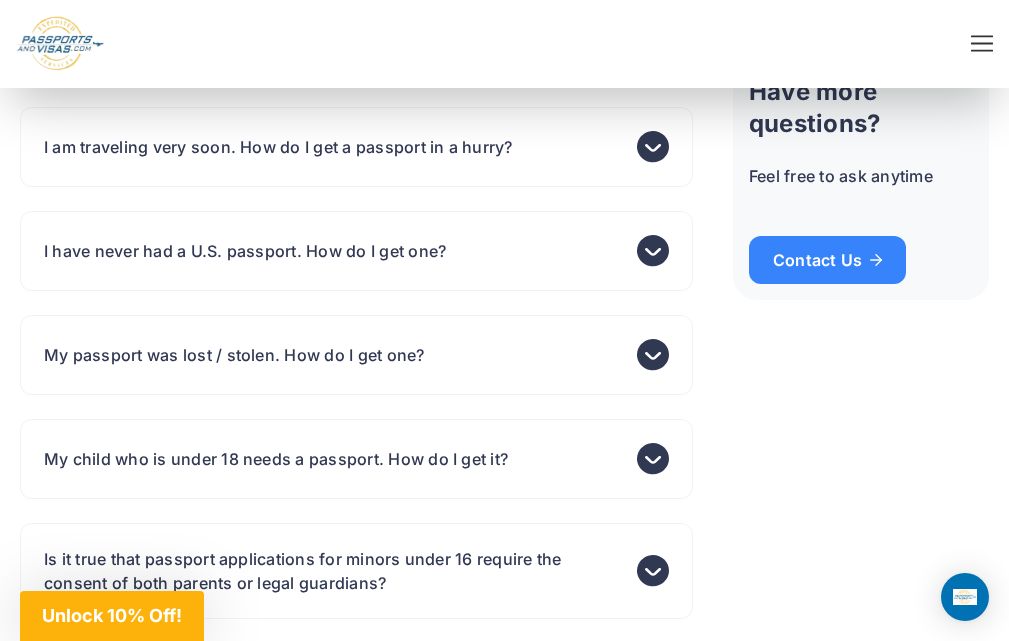 click on "Contact" at bounding box center (0, 0) 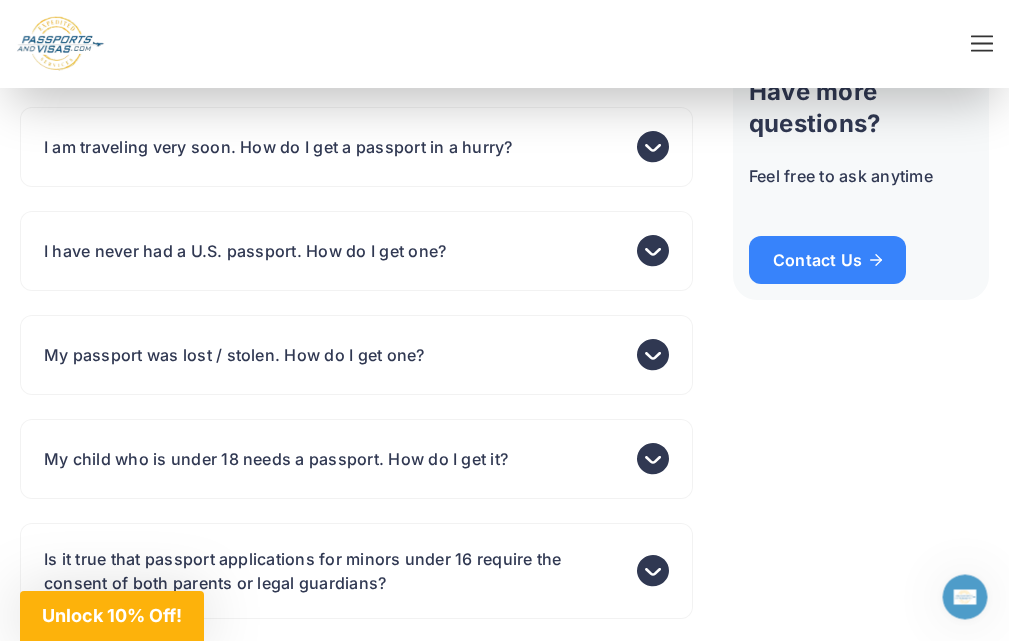 scroll, scrollTop: 0, scrollLeft: 0, axis: both 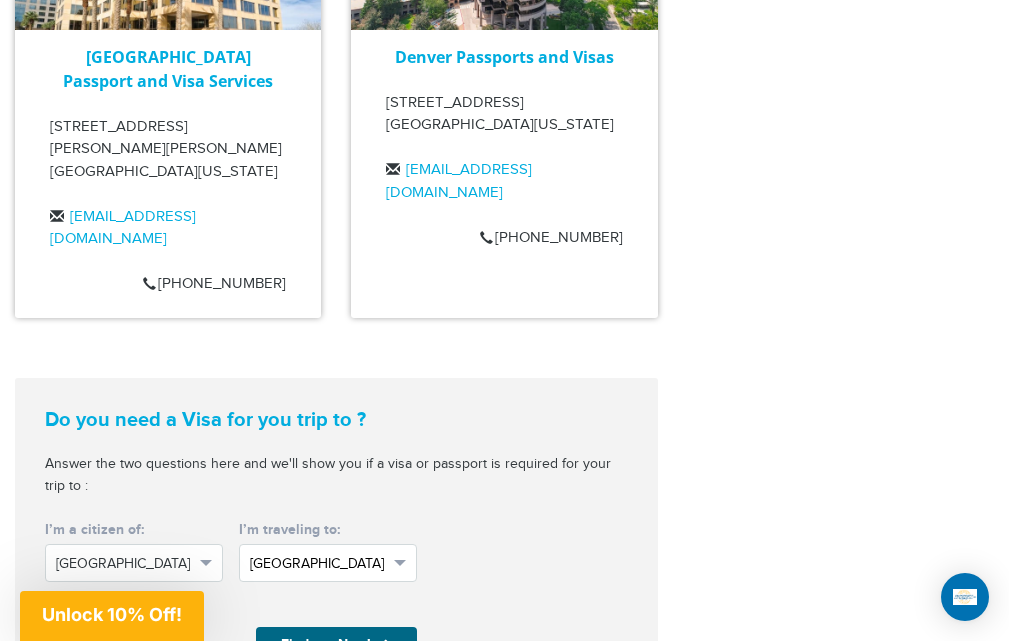 click on "[GEOGRAPHIC_DATA]" at bounding box center [319, 564] 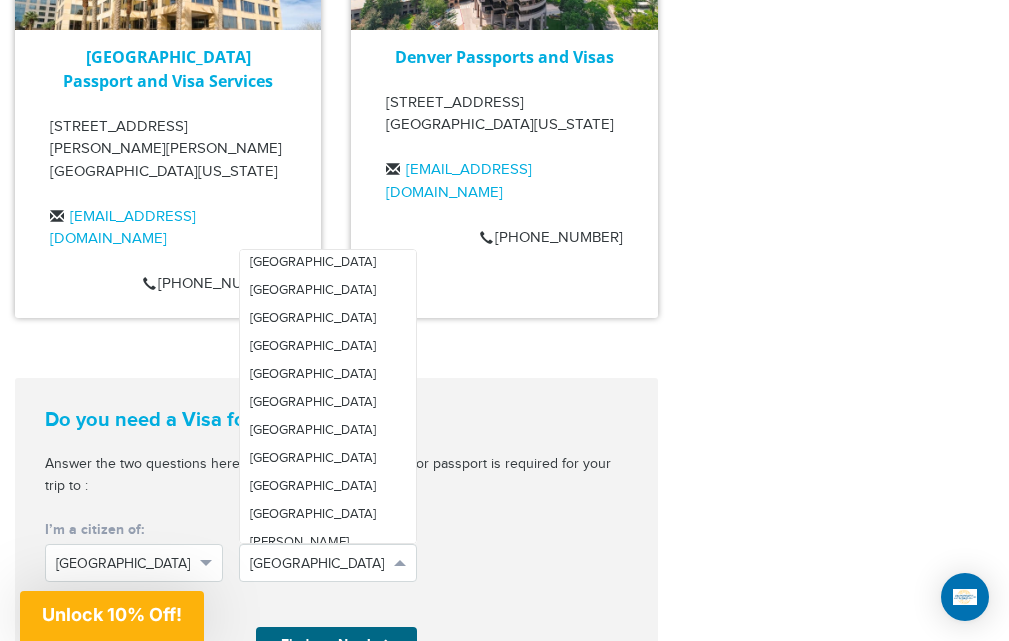 scroll, scrollTop: 1000, scrollLeft: 0, axis: vertical 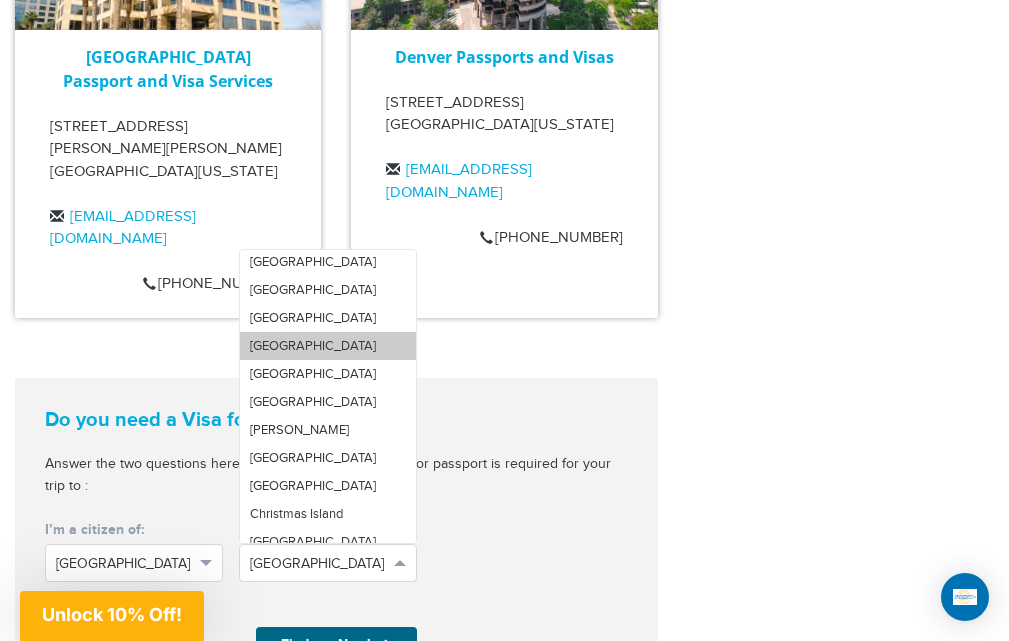 click on "[GEOGRAPHIC_DATA]" at bounding box center [328, 346] 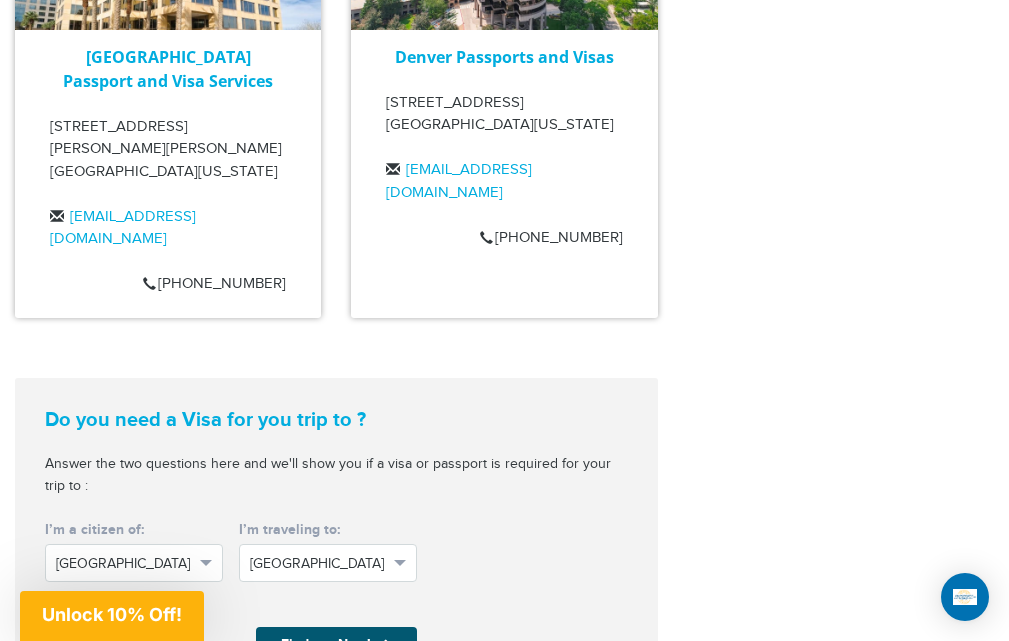 click on "Find out Now!" at bounding box center [336, 645] 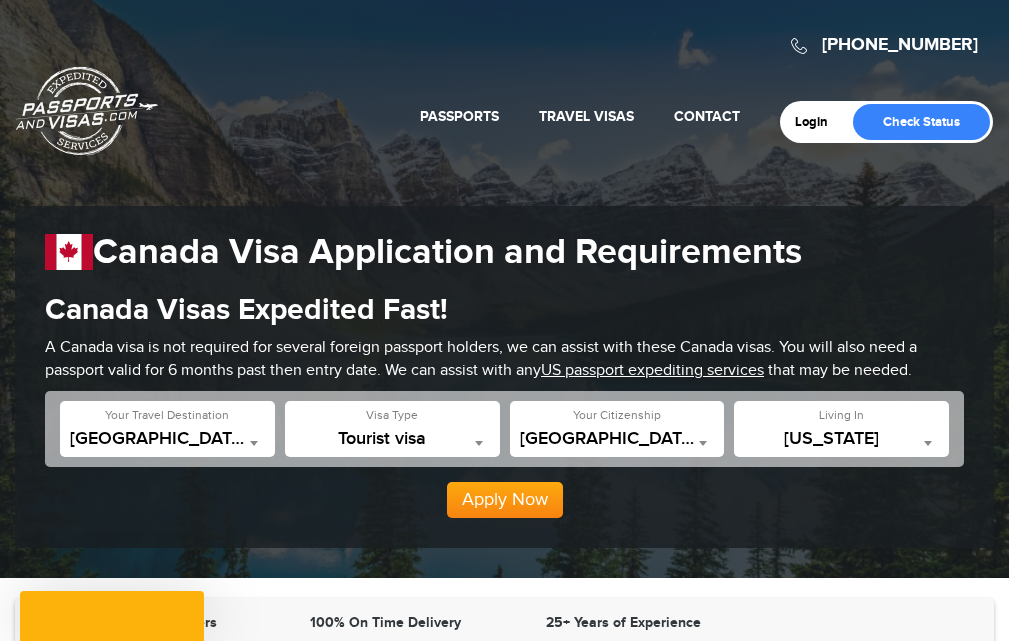 scroll, scrollTop: 0, scrollLeft: 0, axis: both 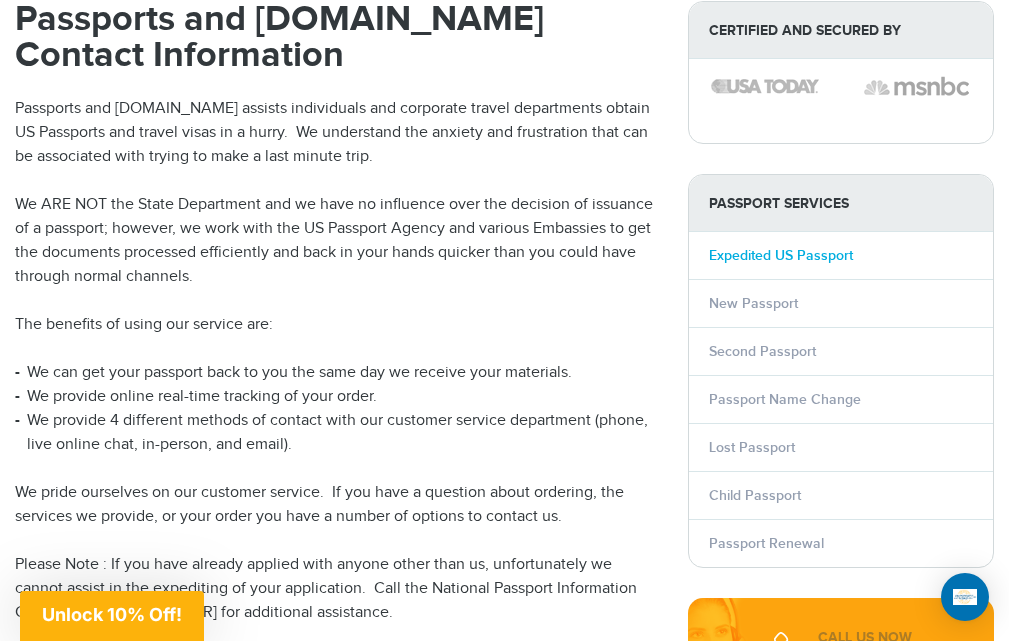 click on "Expedited US Passport" at bounding box center (781, 255) 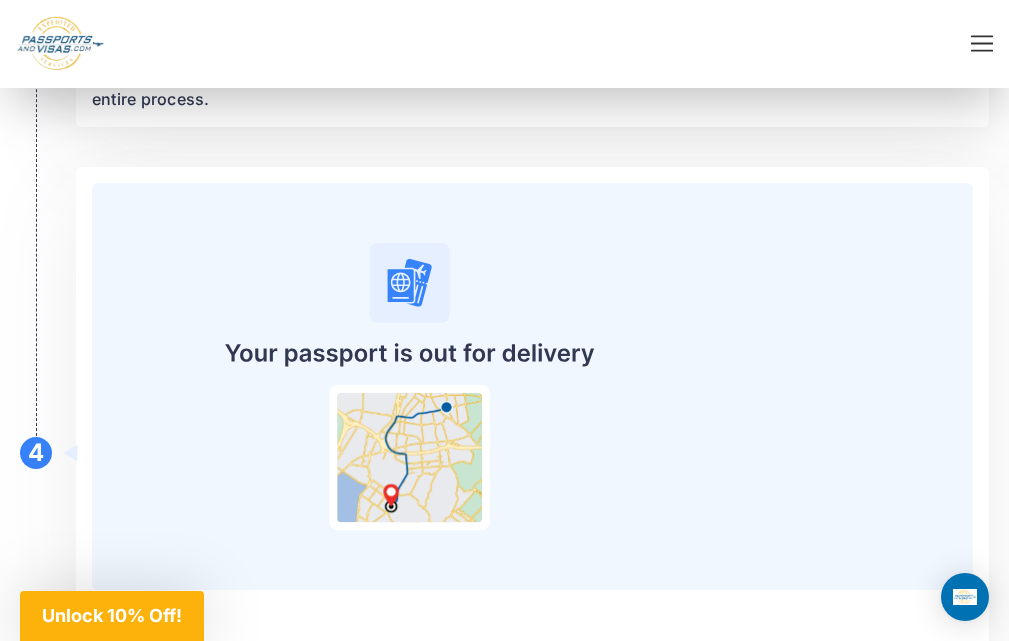 scroll, scrollTop: 0, scrollLeft: 0, axis: both 